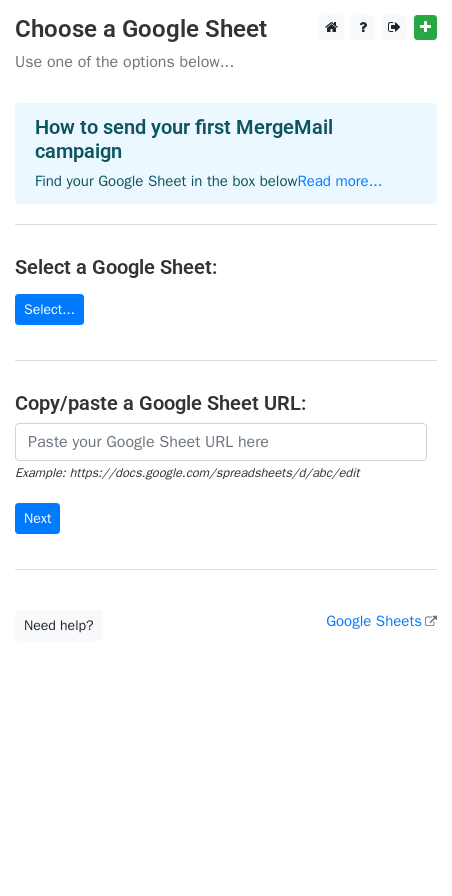 scroll, scrollTop: 0, scrollLeft: 0, axis: both 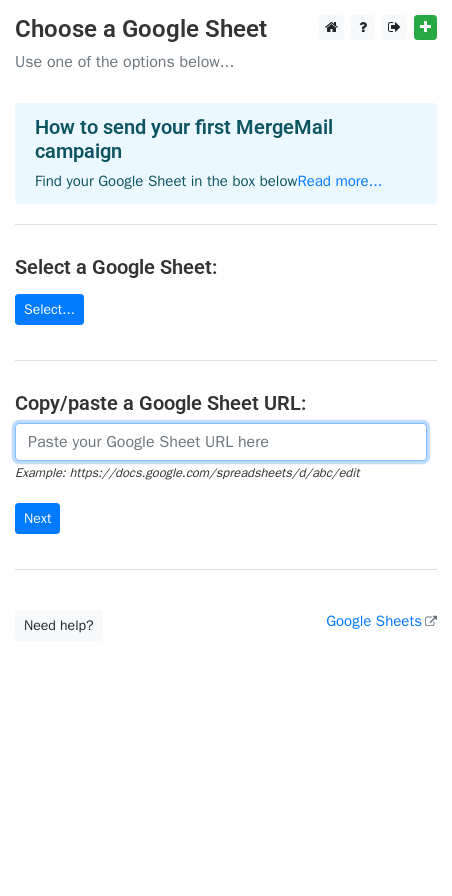 click at bounding box center (221, 442) 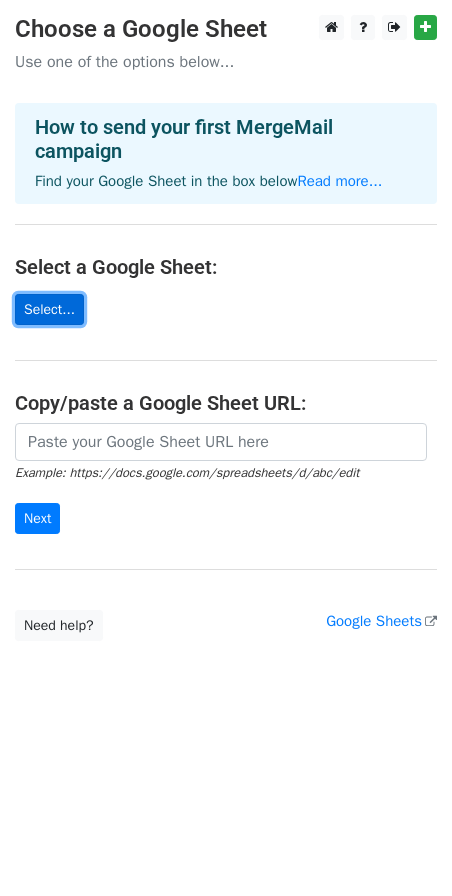 click on "Select..." at bounding box center [49, 309] 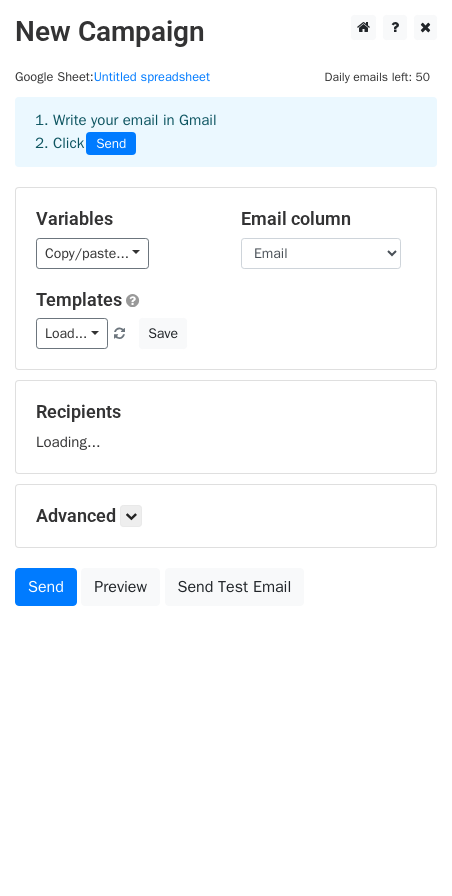 scroll, scrollTop: 0, scrollLeft: 0, axis: both 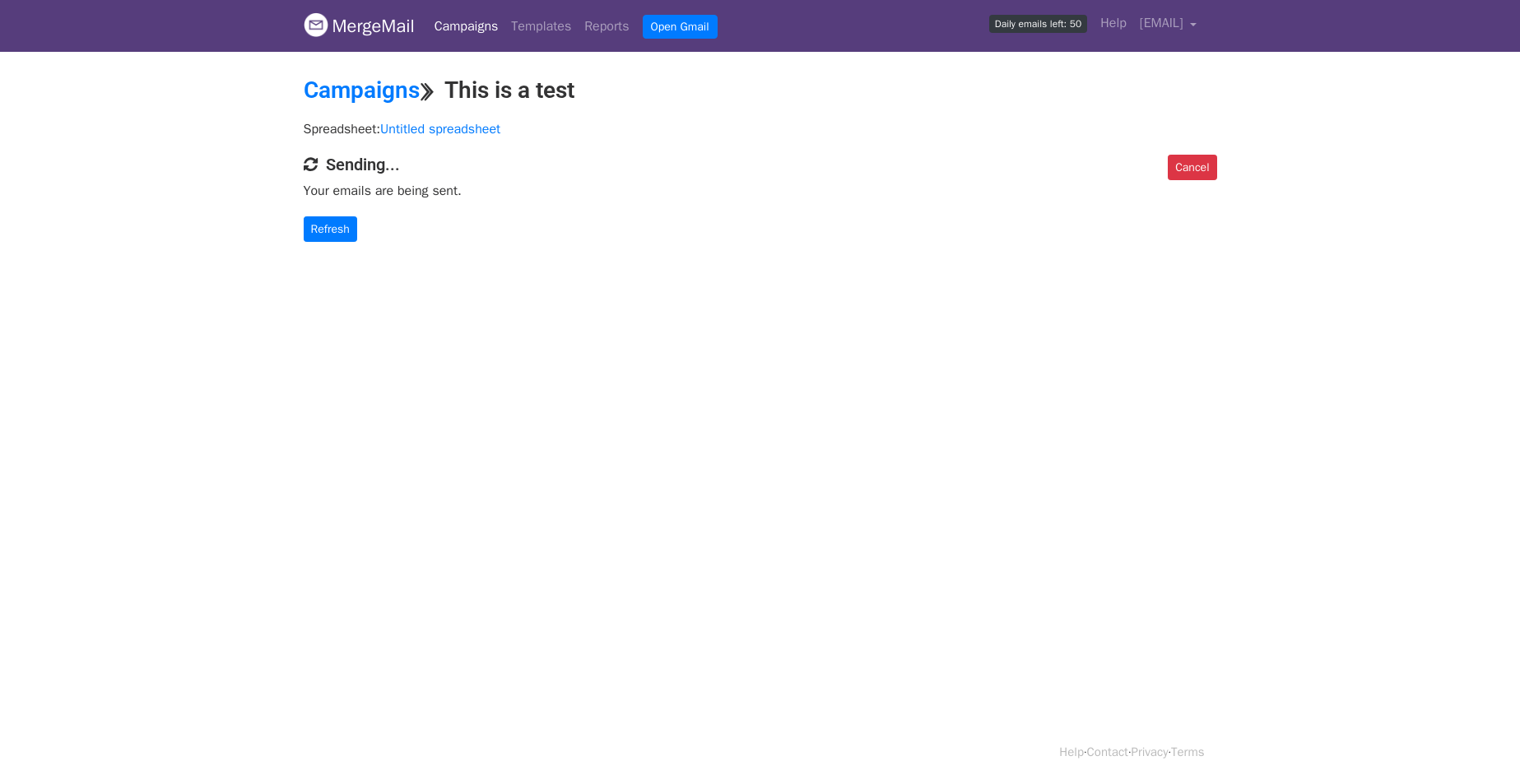 drag, startPoint x: 305, startPoint y: 201, endPoint x: 304, endPoint y: 211, distance: 10.0498756 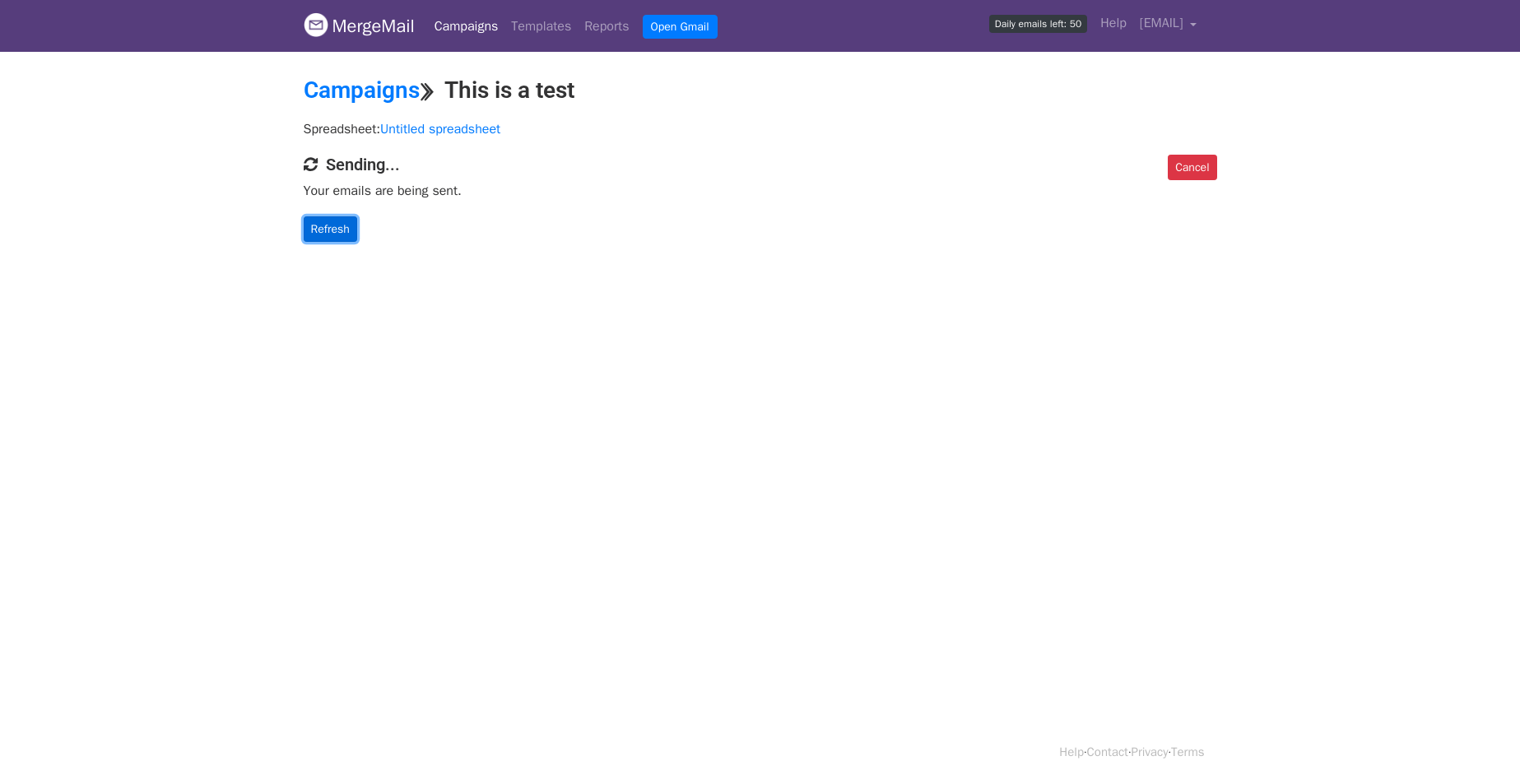 click on "Refresh" at bounding box center (330, 229) 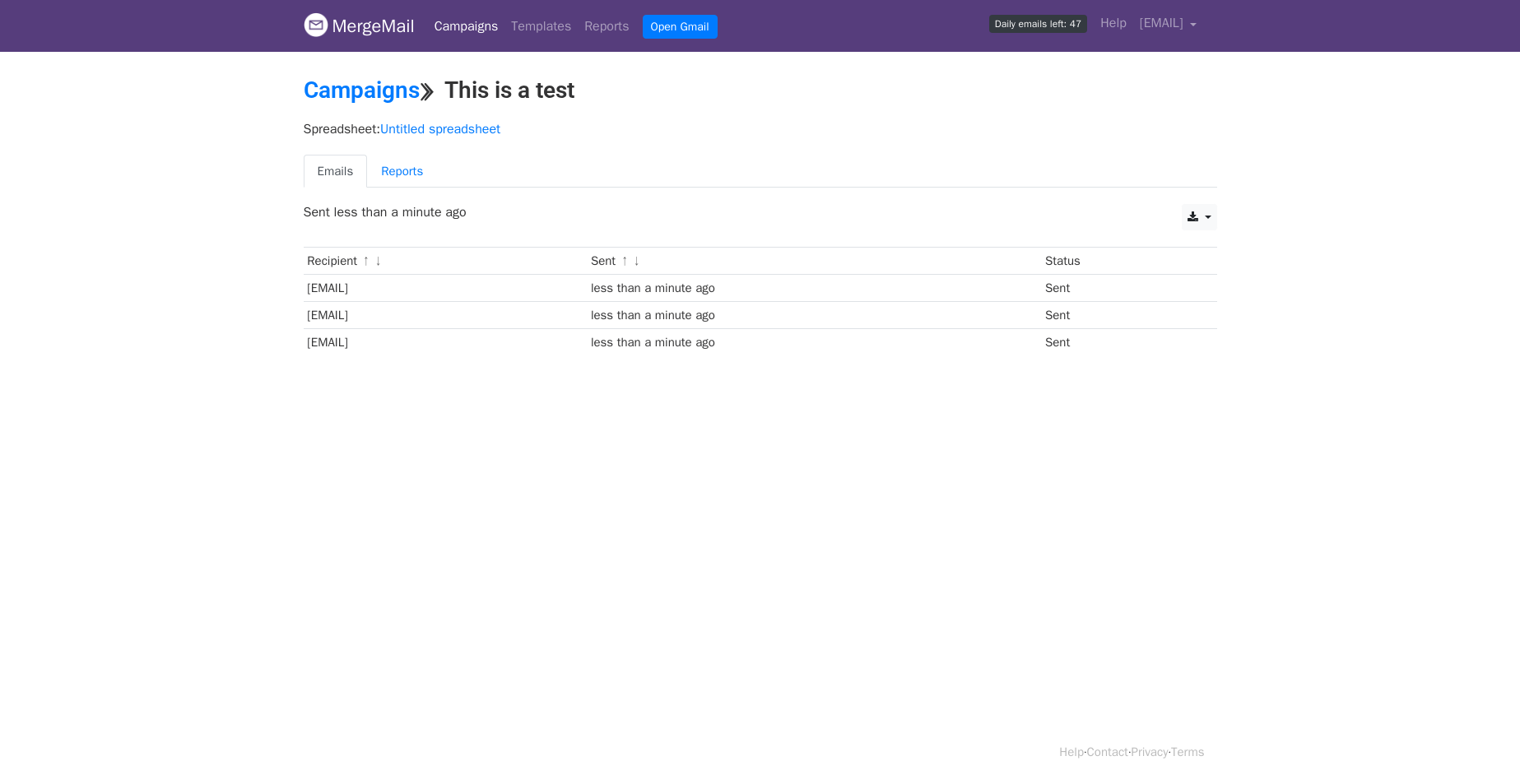 scroll, scrollTop: 0, scrollLeft: 0, axis: both 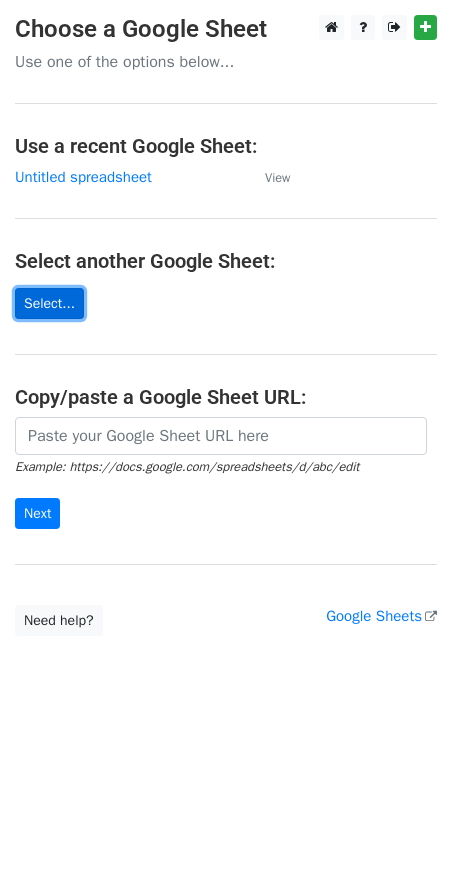 click on "Select..." at bounding box center (49, 303) 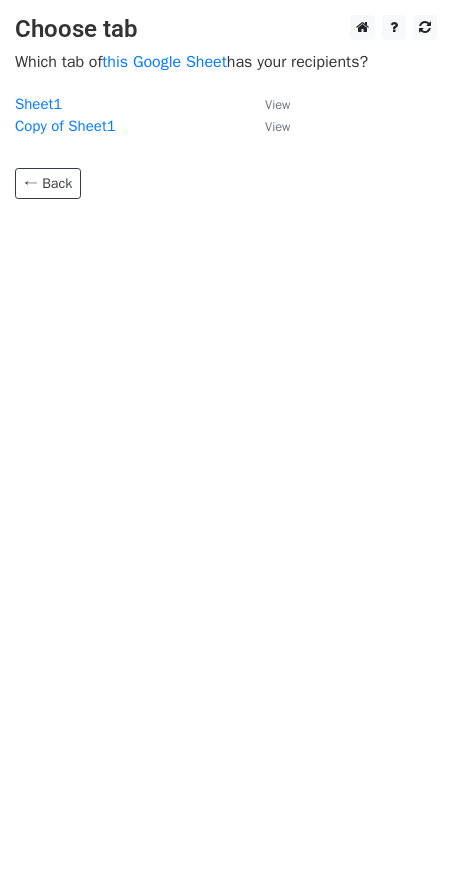 scroll, scrollTop: 0, scrollLeft: 0, axis: both 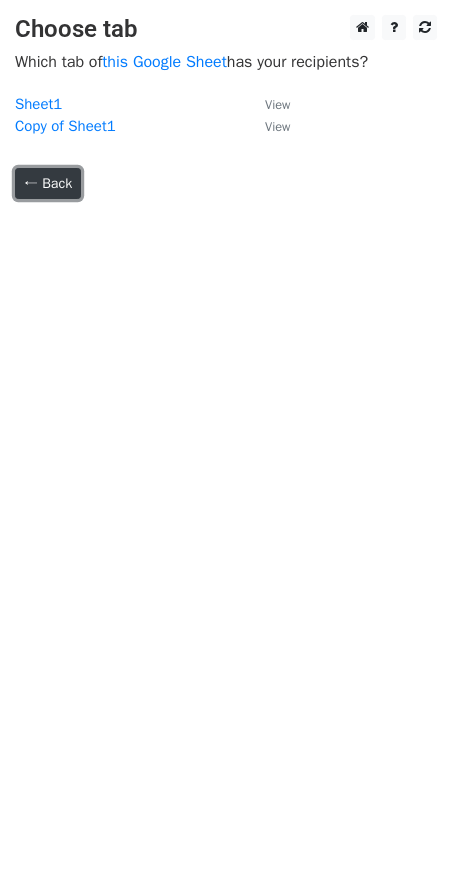 click on "← Back" at bounding box center [48, 183] 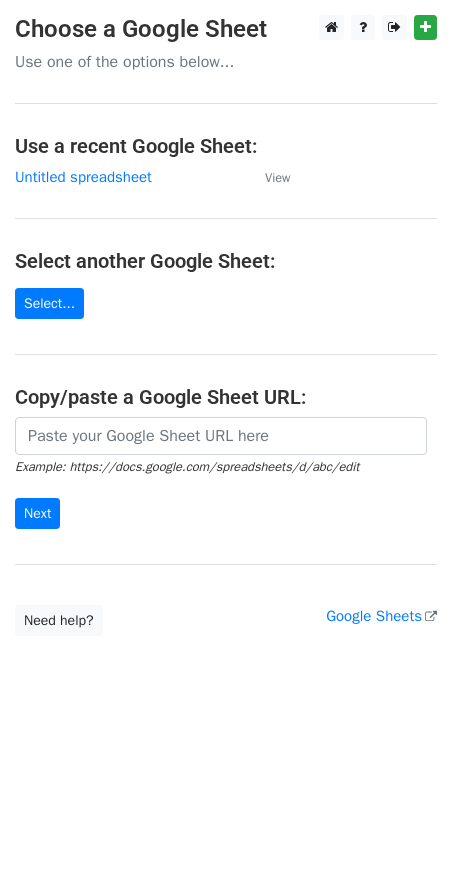 scroll, scrollTop: 0, scrollLeft: 0, axis: both 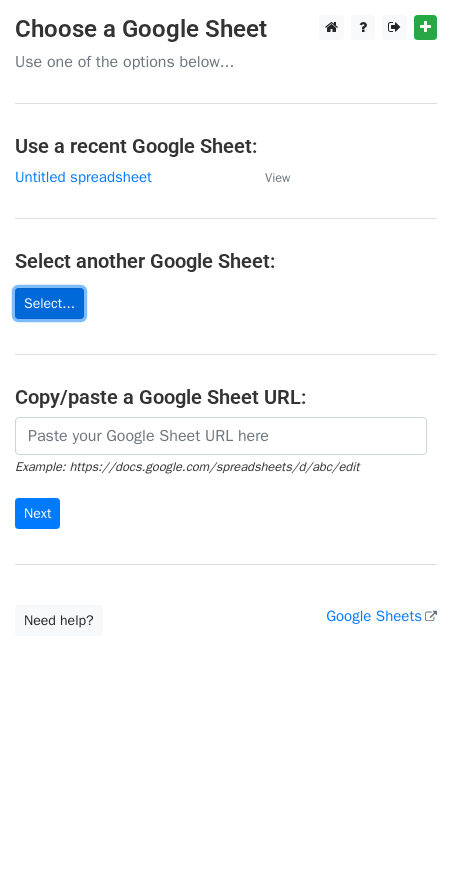 click on "Select..." at bounding box center [49, 303] 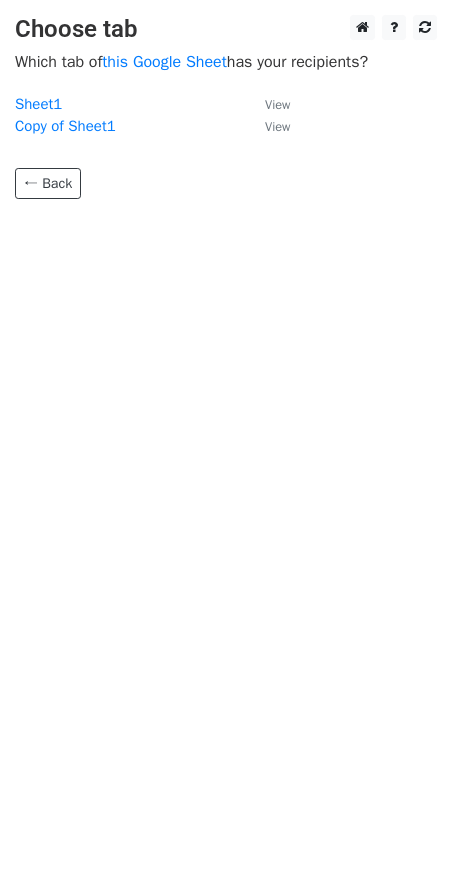 scroll, scrollTop: 0, scrollLeft: 0, axis: both 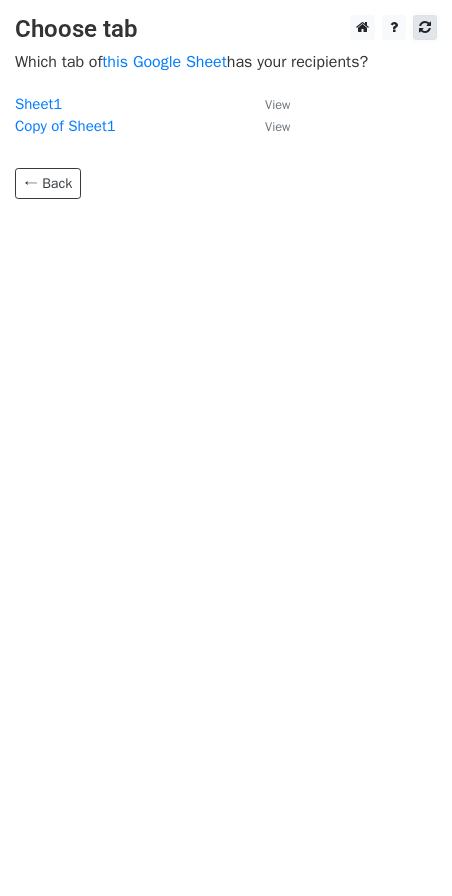 click at bounding box center [425, 27] 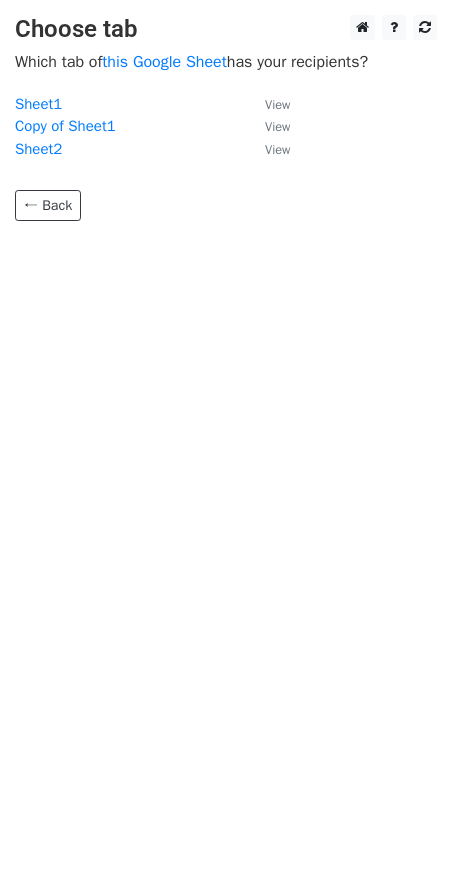 scroll, scrollTop: 0, scrollLeft: 0, axis: both 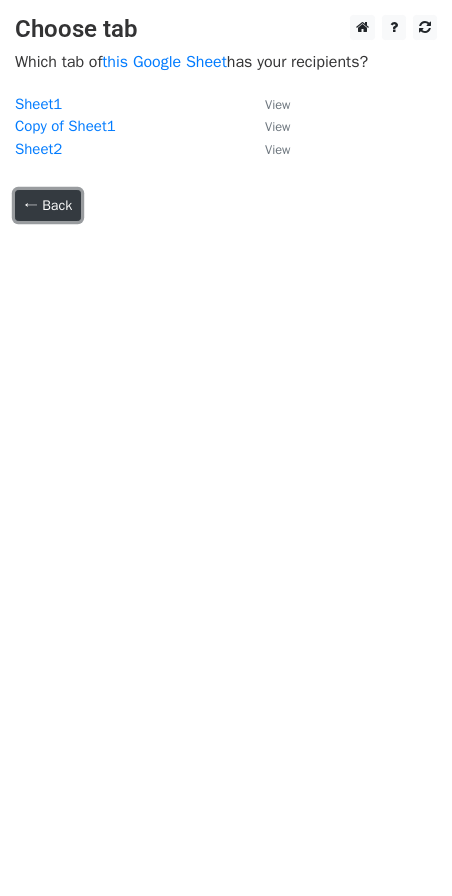 click on "← Back" at bounding box center [48, 205] 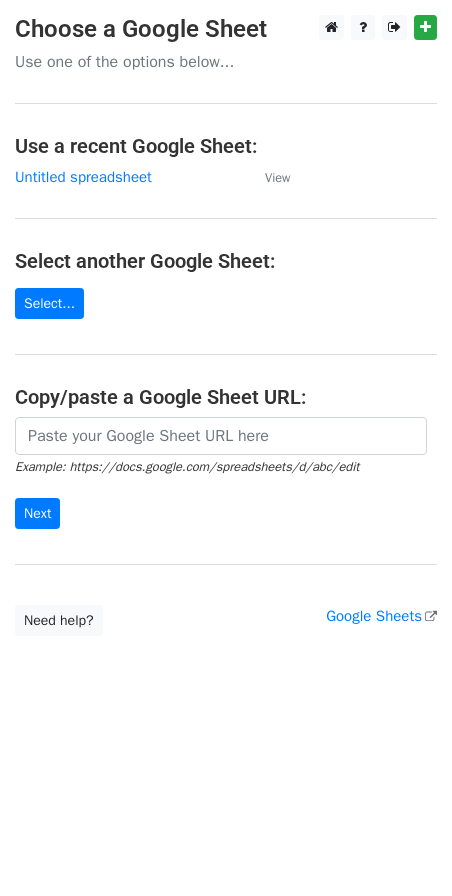 scroll, scrollTop: 0, scrollLeft: 0, axis: both 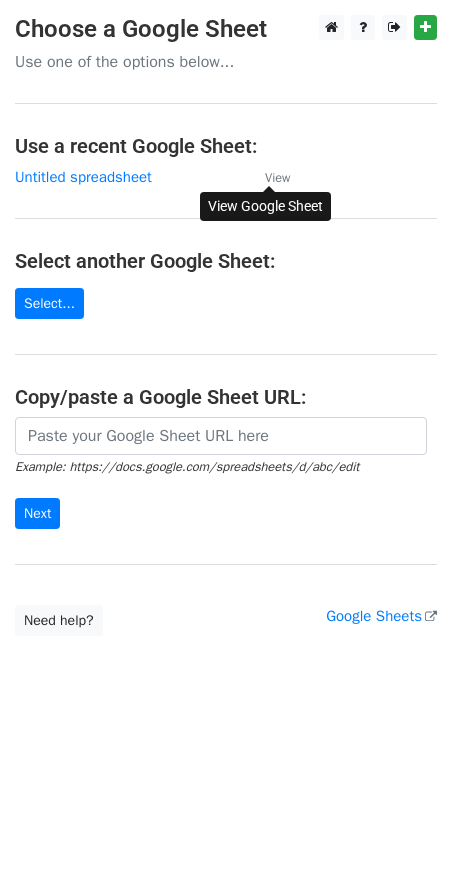 click on "View" at bounding box center [277, 178] 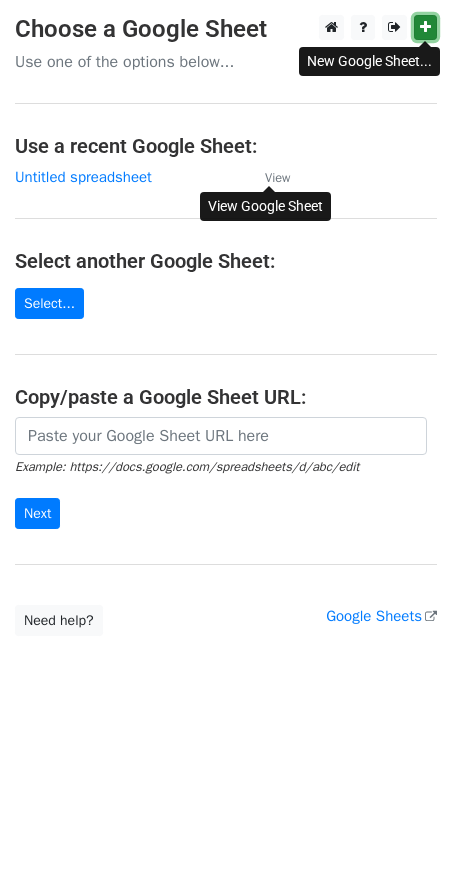 click at bounding box center (425, 27) 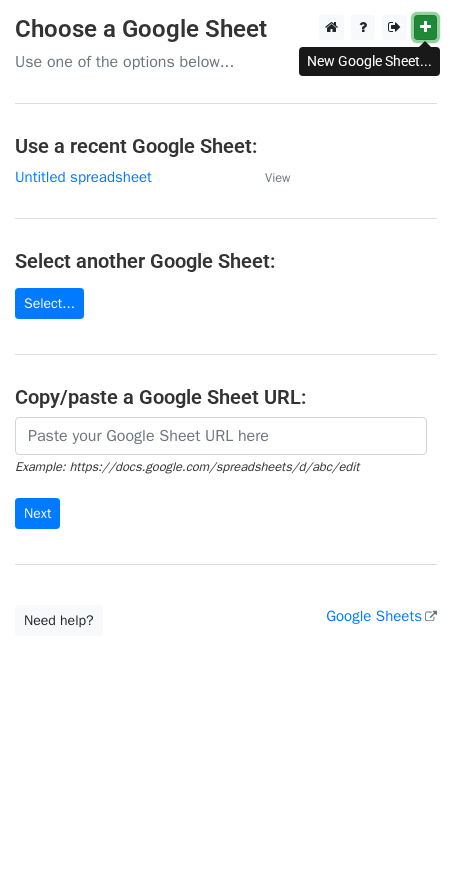 click at bounding box center [425, 27] 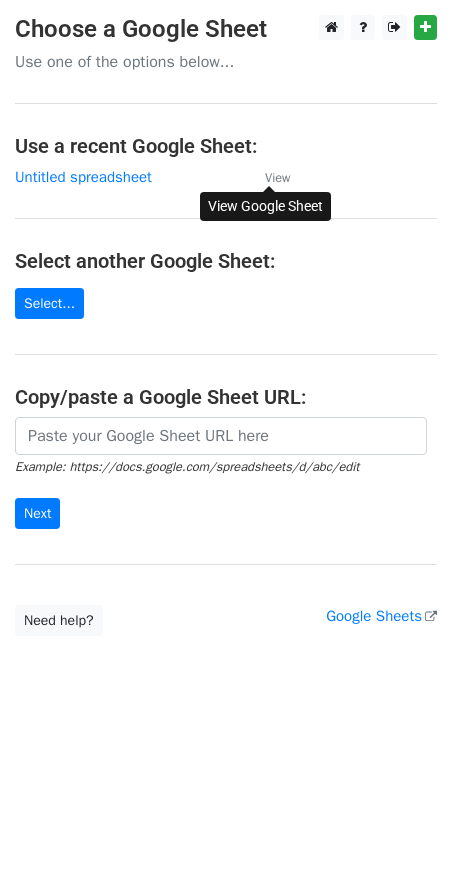 click on "View" at bounding box center [277, 178] 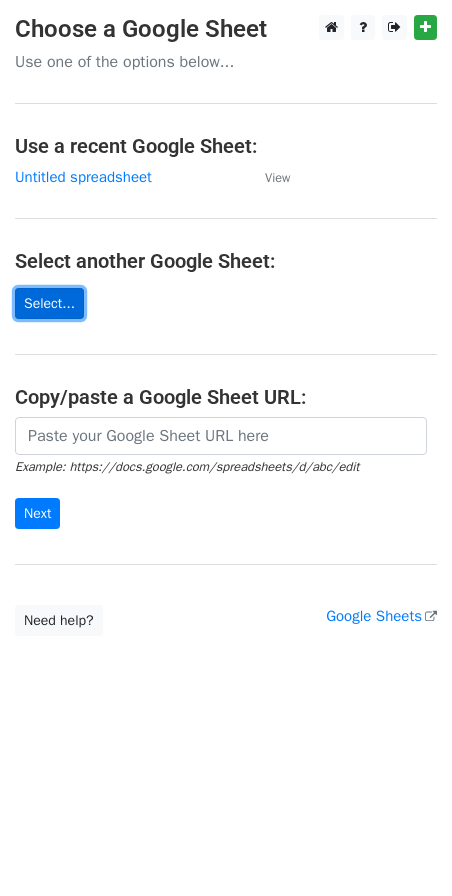 click on "Select..." at bounding box center (49, 303) 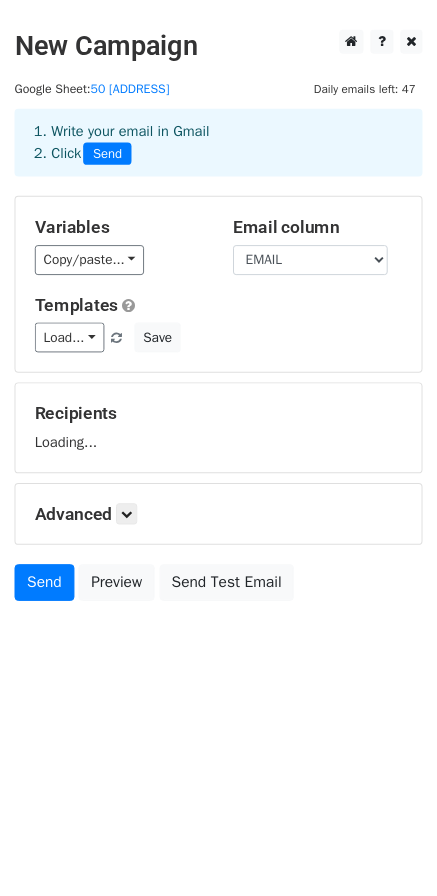 scroll, scrollTop: 0, scrollLeft: 0, axis: both 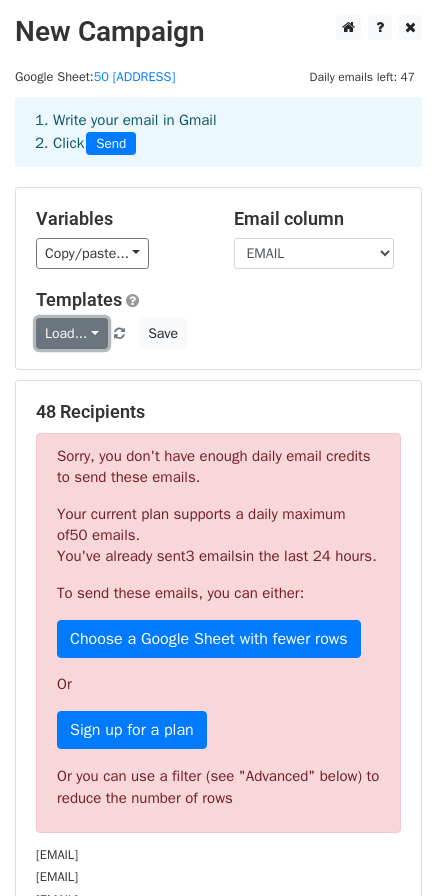 click on "Load..." at bounding box center [72, 333] 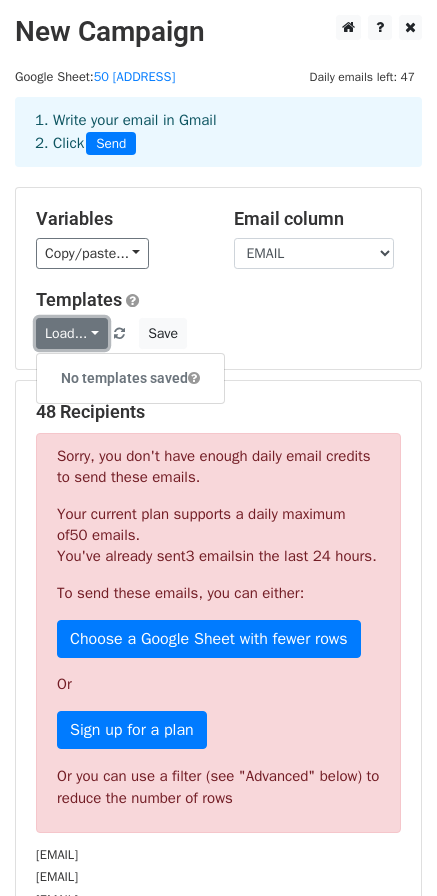 click on "Load..." at bounding box center [72, 333] 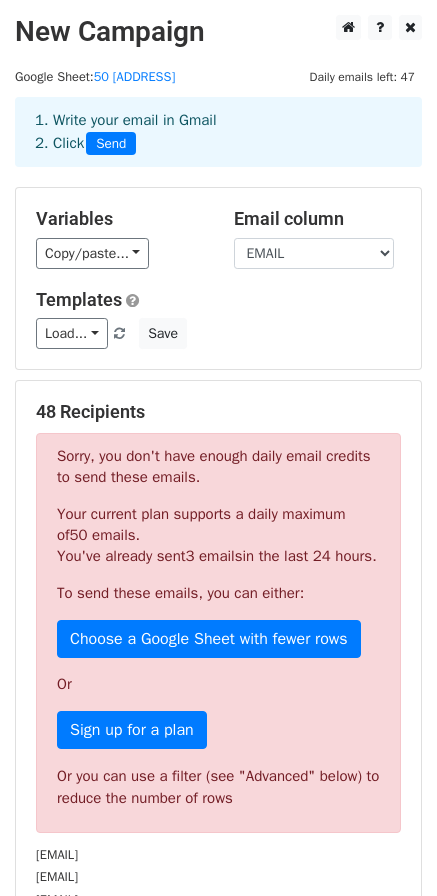 click on "1. Write your email in Gmail
2. Click
Send" at bounding box center (218, 132) 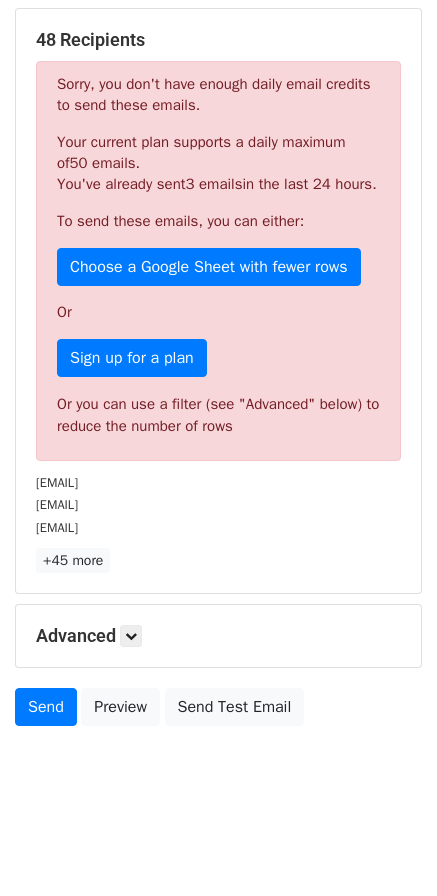 scroll, scrollTop: 394, scrollLeft: 0, axis: vertical 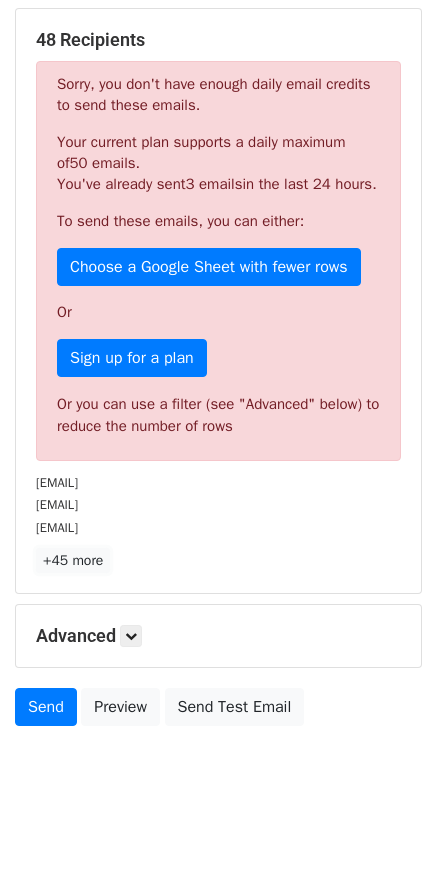 click on "+45 more" at bounding box center [73, 560] 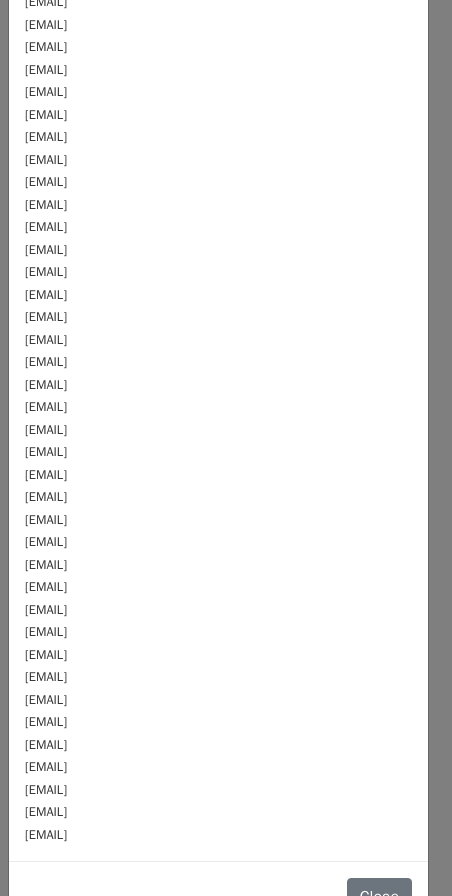 scroll, scrollTop: 365, scrollLeft: 0, axis: vertical 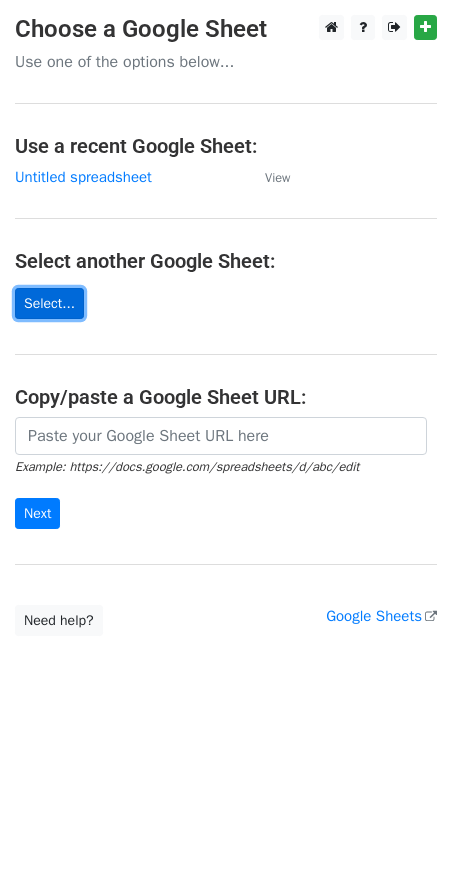 click on "Select..." at bounding box center [49, 303] 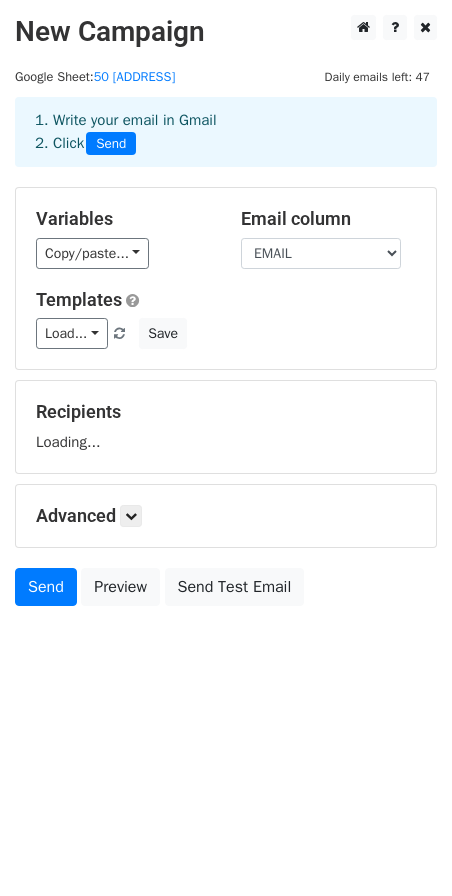 scroll, scrollTop: 0, scrollLeft: 0, axis: both 